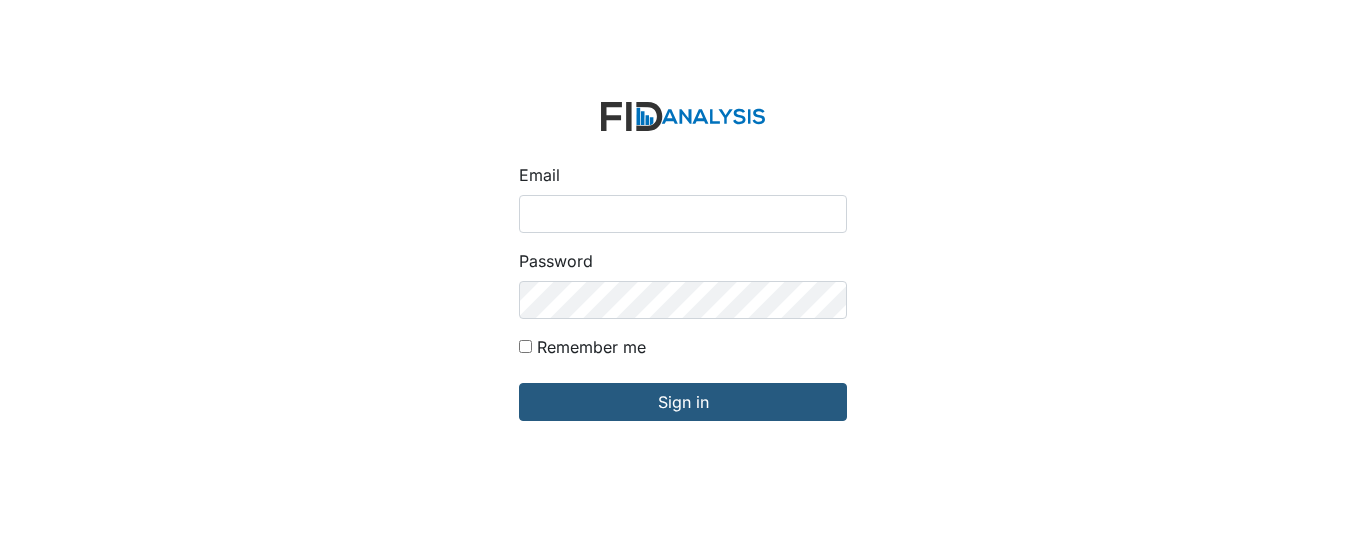 scroll, scrollTop: 0, scrollLeft: 0, axis: both 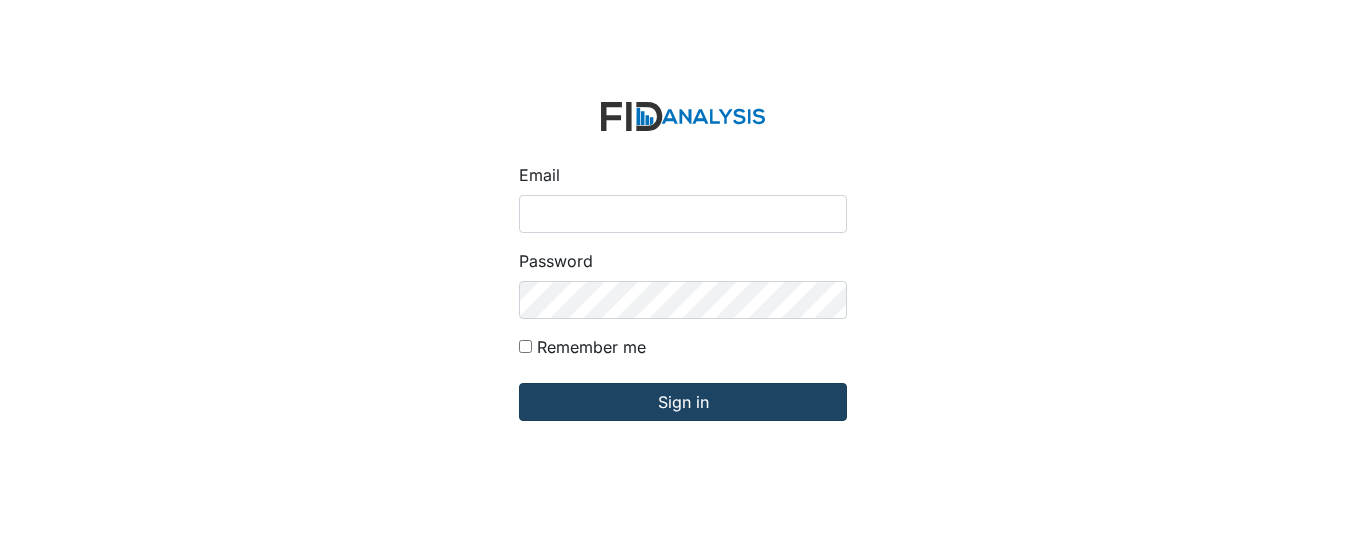 type on "[EMAIL_ADDRESS][DOMAIN_NAME]" 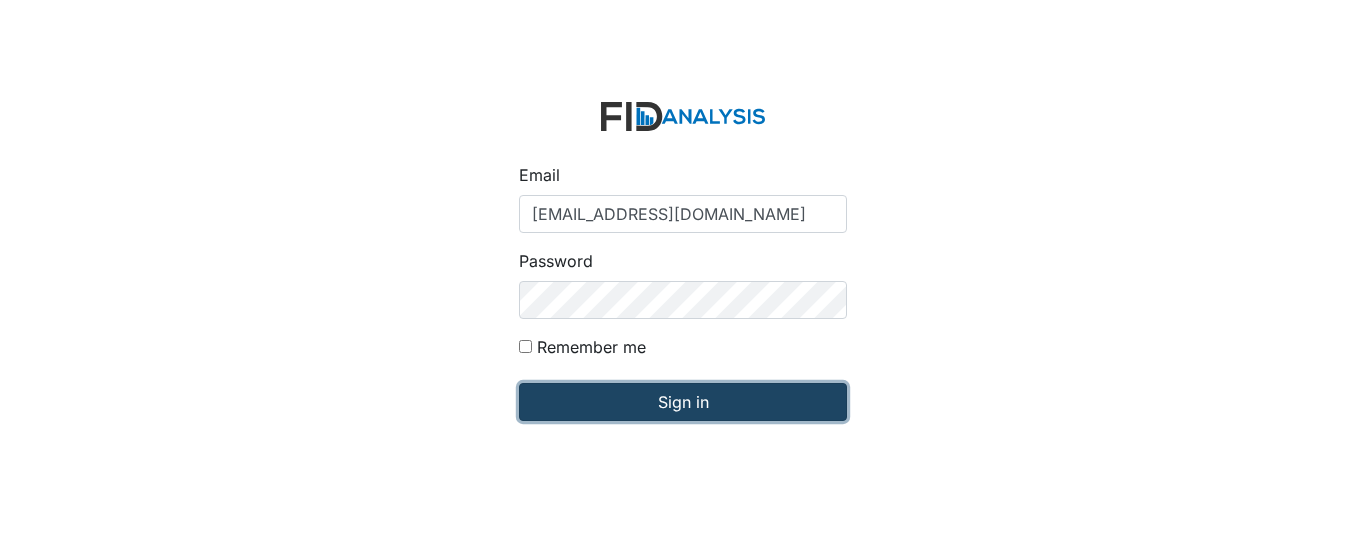 click on "Sign in" at bounding box center [683, 402] 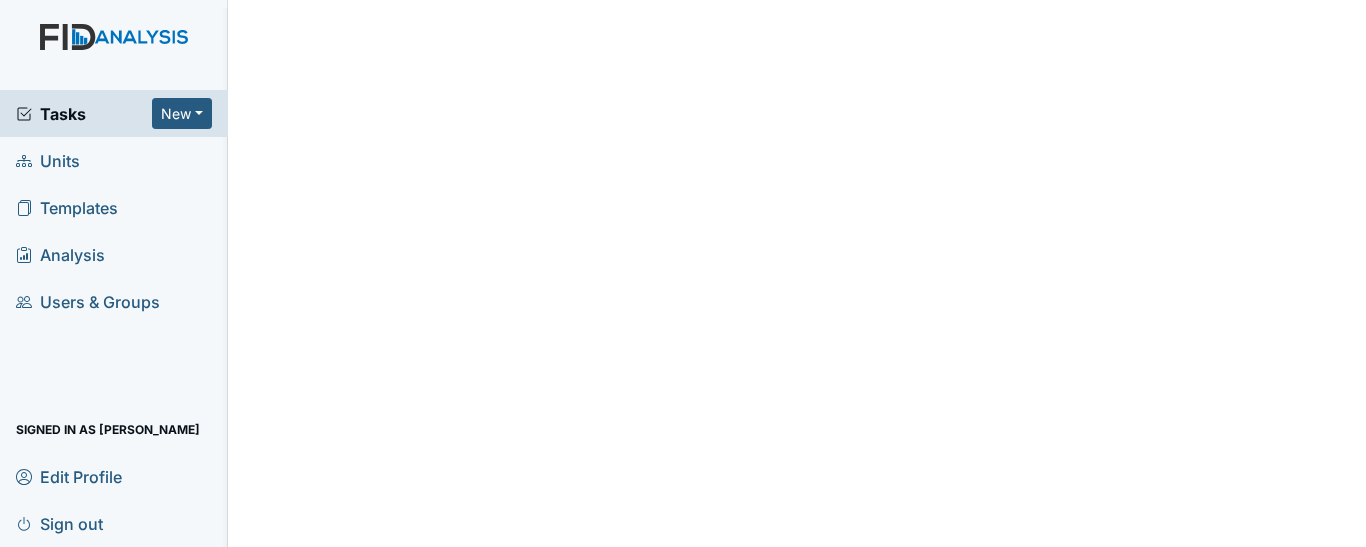 scroll, scrollTop: 0, scrollLeft: 0, axis: both 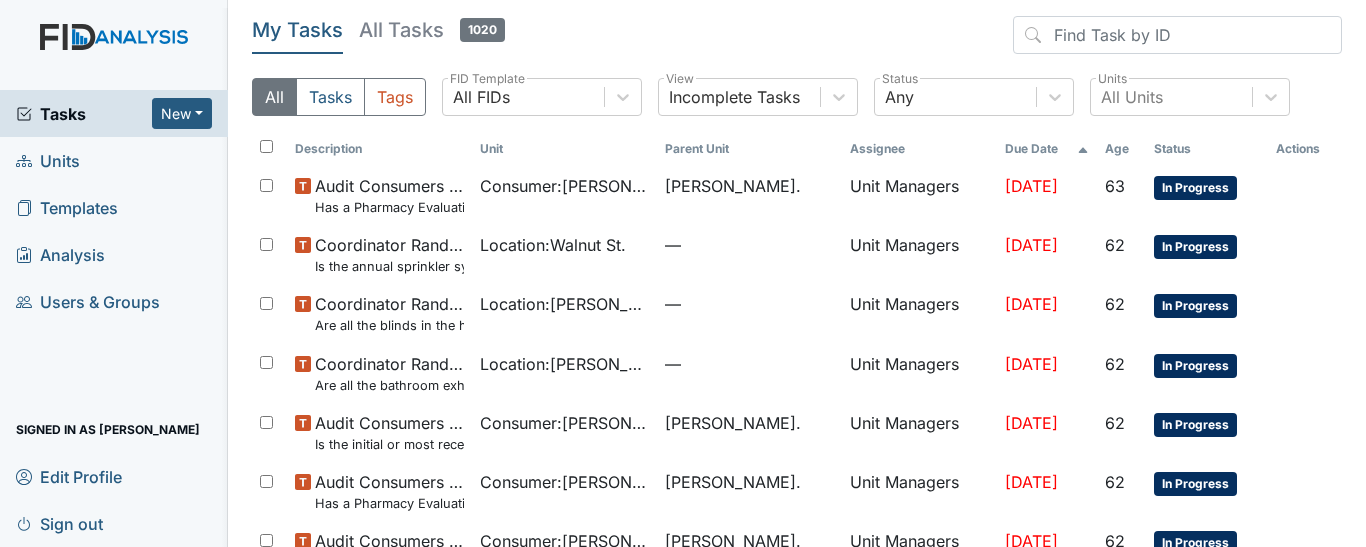 click on "Templates" at bounding box center [114, 207] 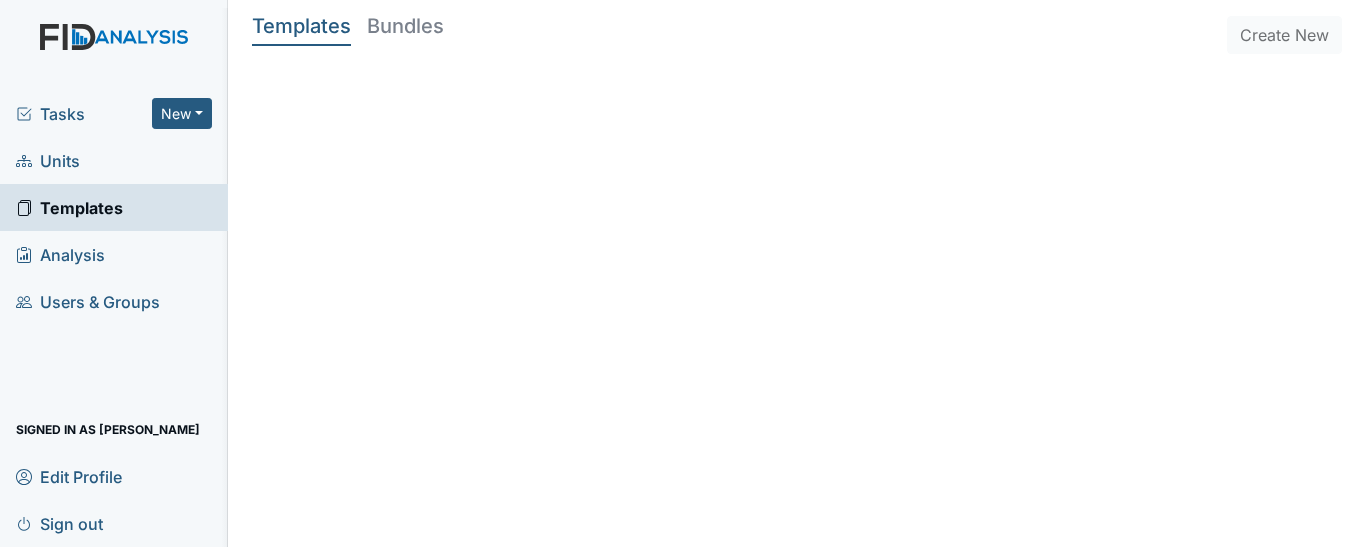 scroll, scrollTop: 0, scrollLeft: 0, axis: both 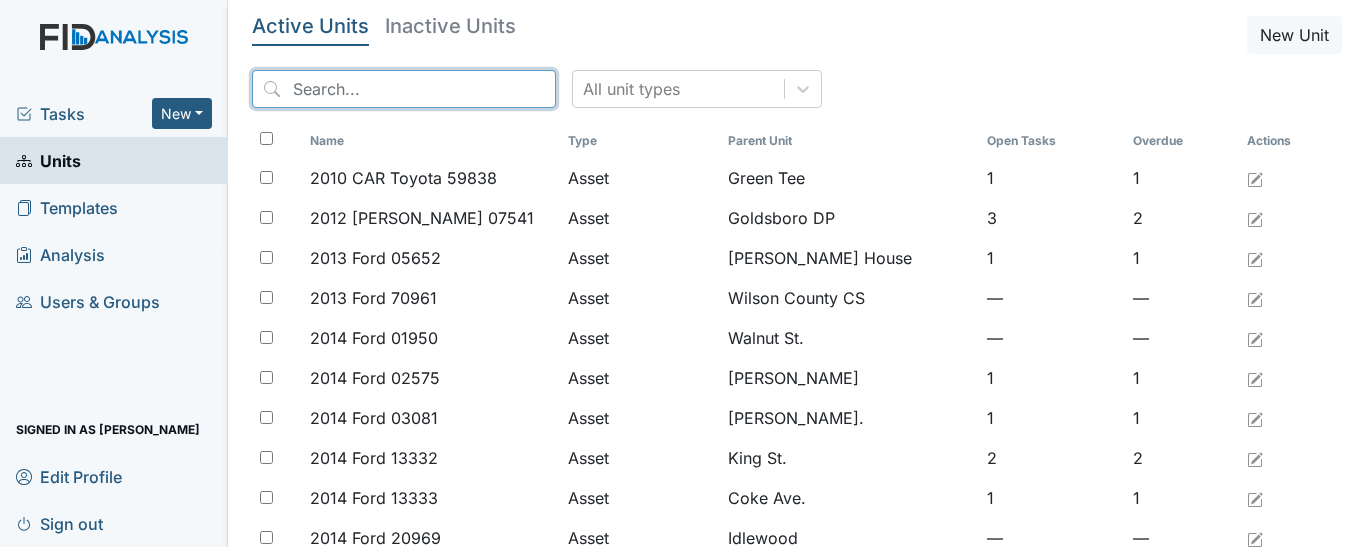 click at bounding box center (404, 89) 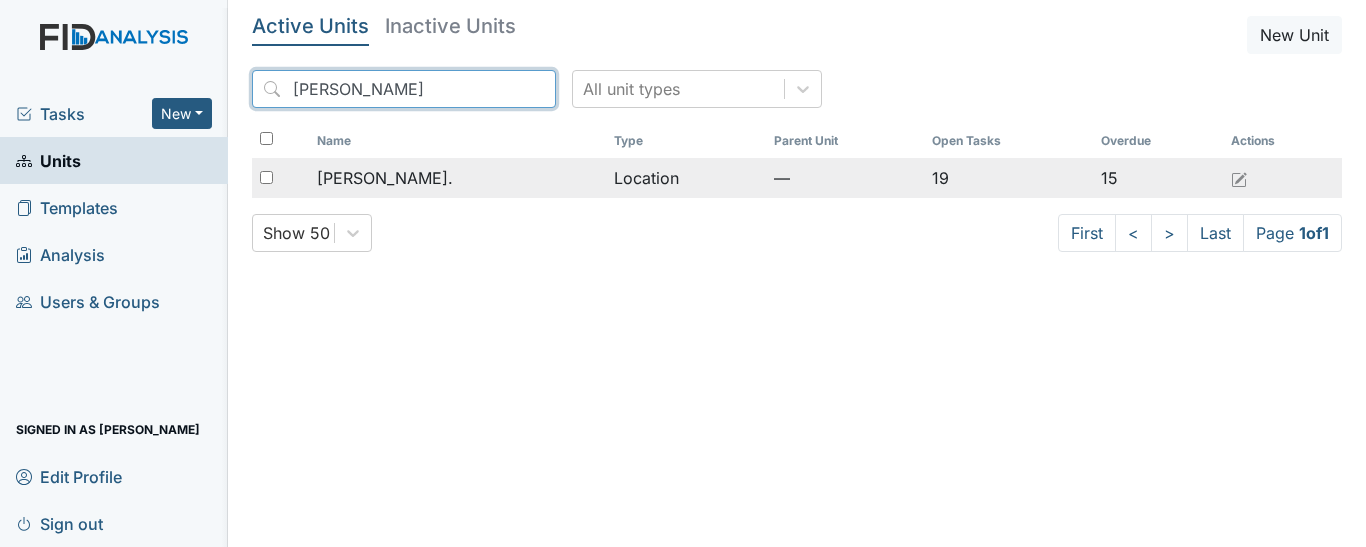 type on "william st" 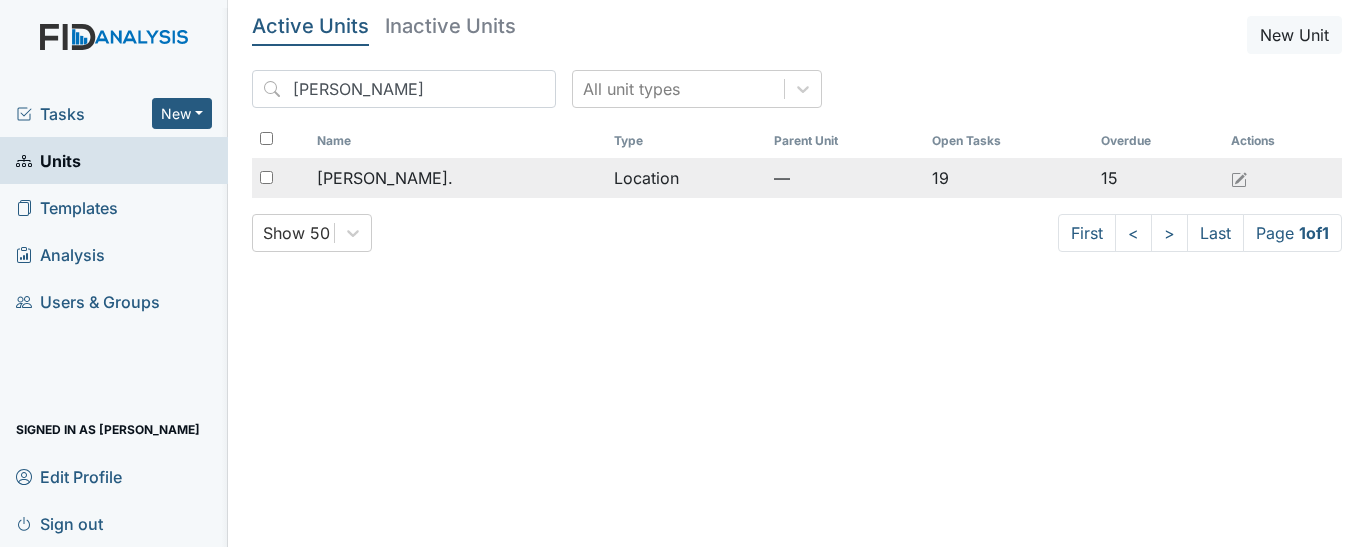 click on "[PERSON_NAME]." at bounding box center (457, 178) 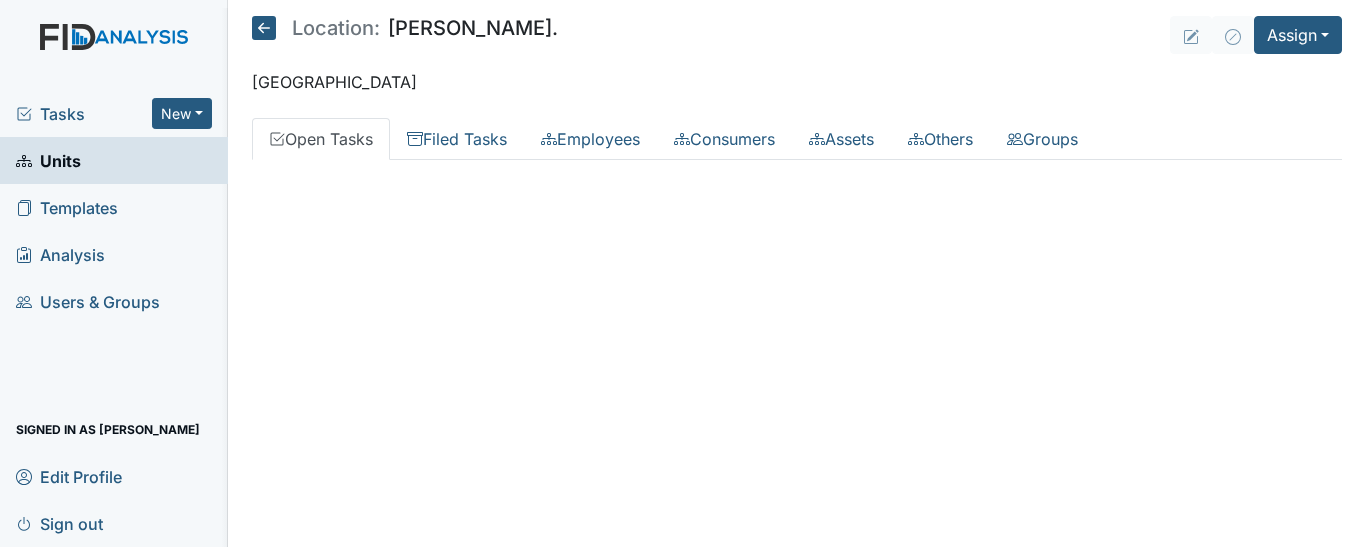 scroll, scrollTop: 0, scrollLeft: 0, axis: both 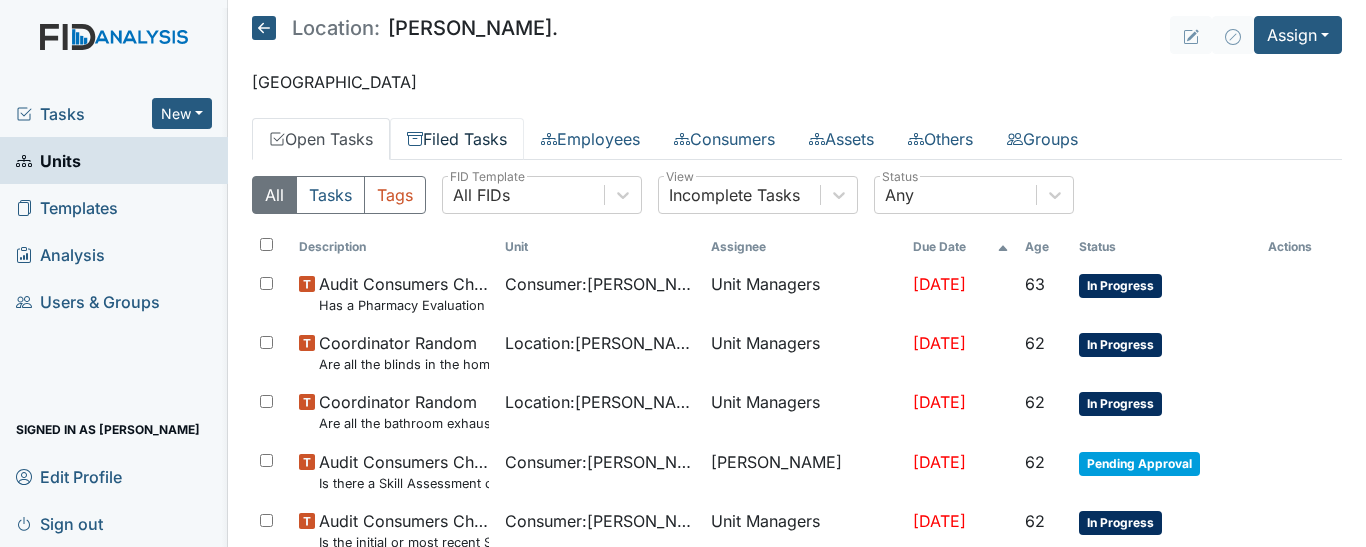 click on "Filed Tasks" at bounding box center (457, 139) 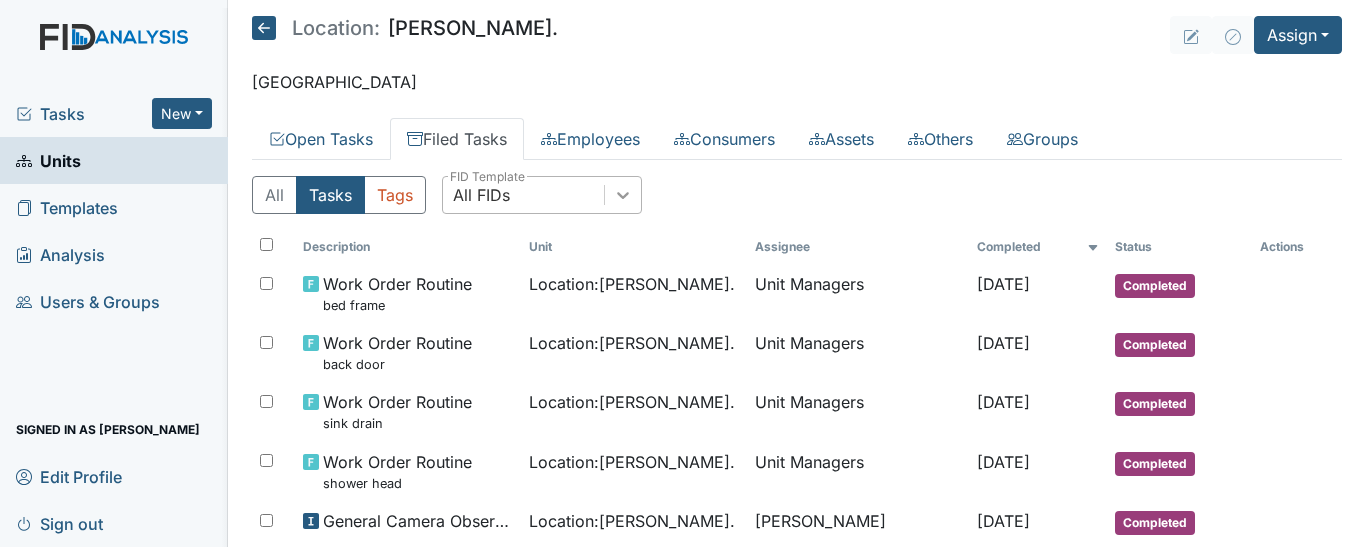 click 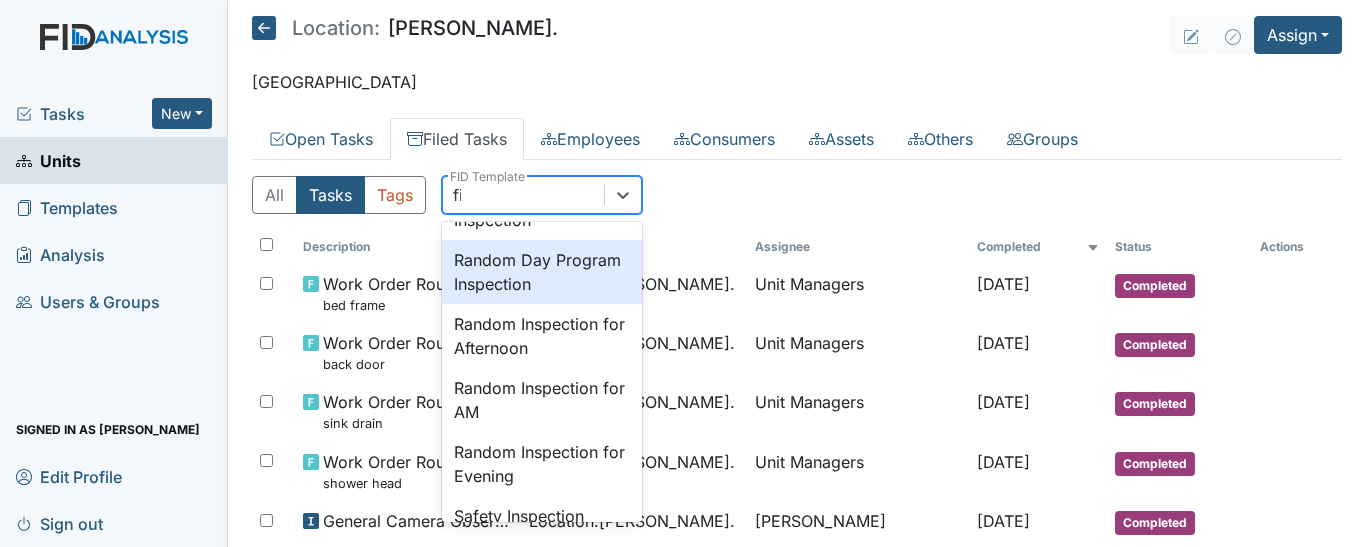 scroll, scrollTop: 0, scrollLeft: 0, axis: both 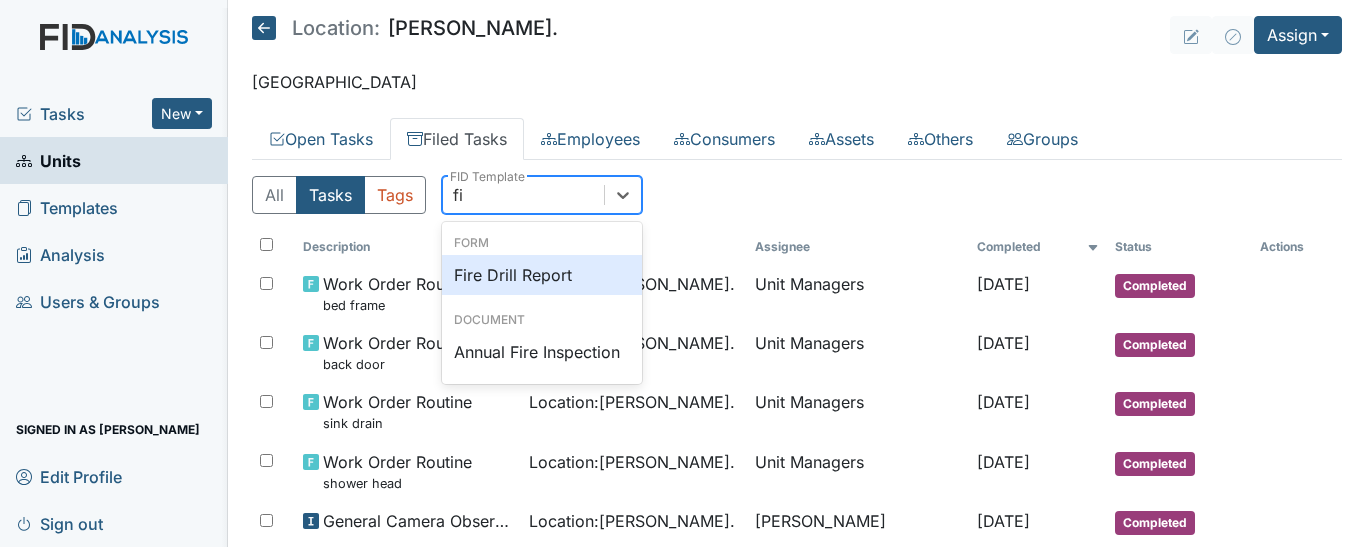 type on "fir" 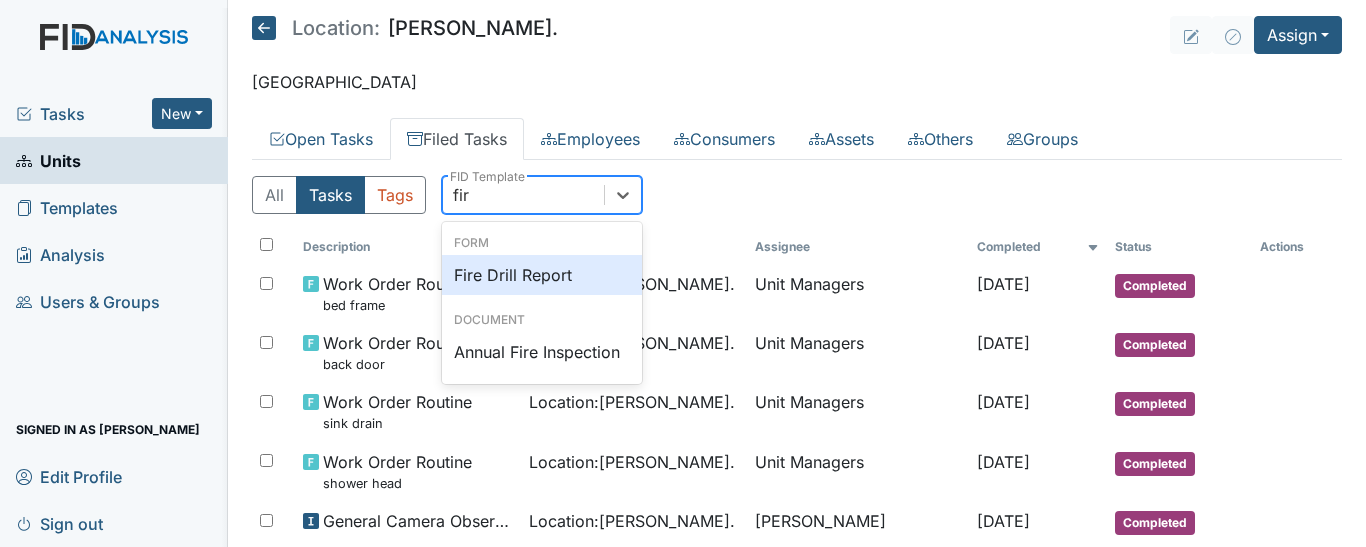 click on "Fire Drill Report" at bounding box center (542, 275) 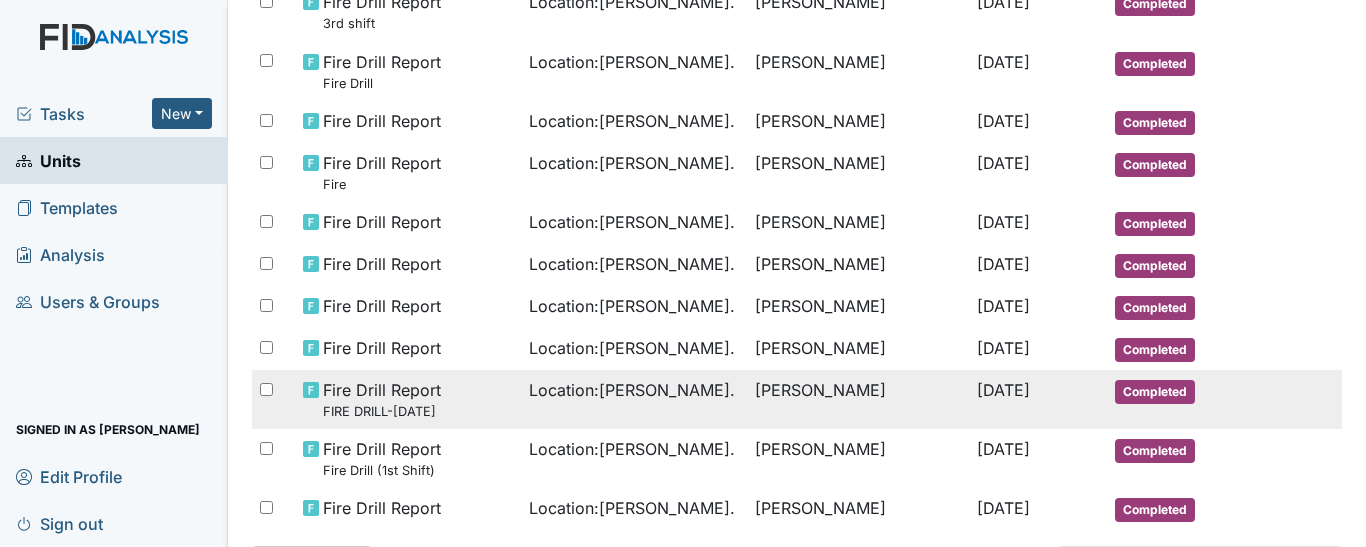 scroll, scrollTop: 300, scrollLeft: 0, axis: vertical 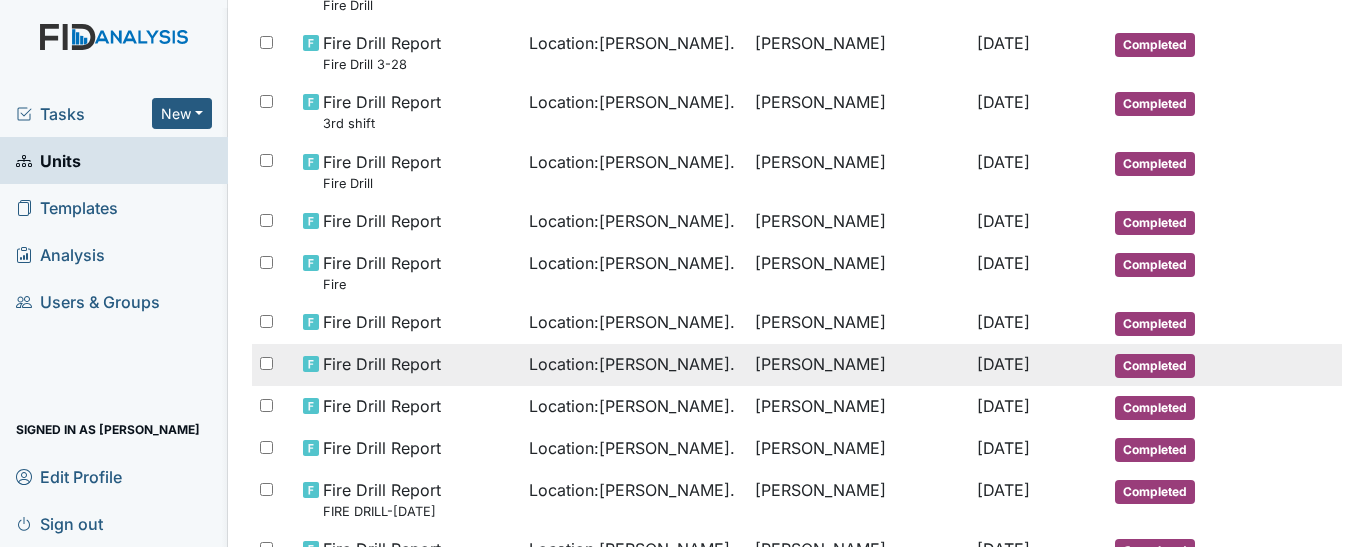 click on "Donna Smith" at bounding box center (857, 365) 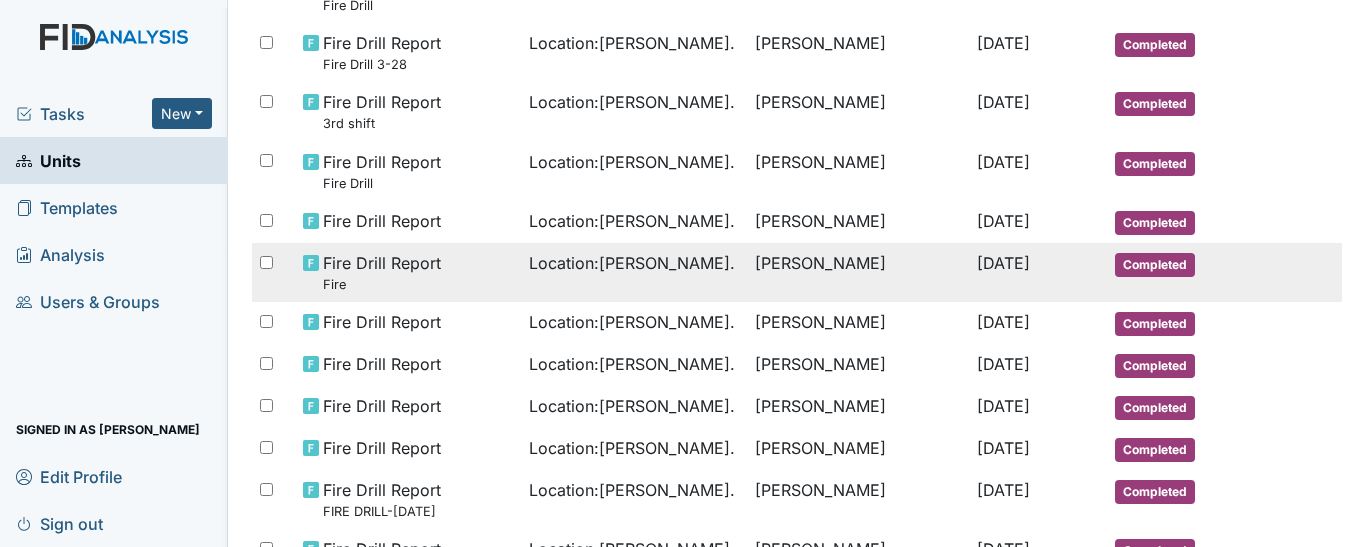 click on "Nov 7, 2024" at bounding box center [1003, 263] 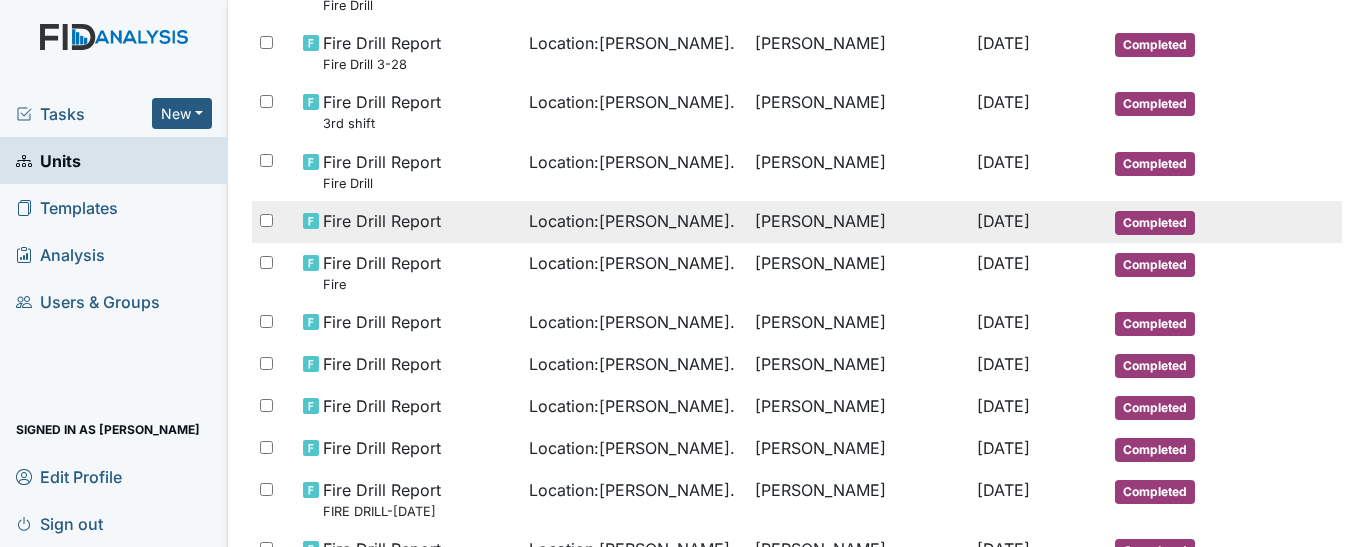 click on "[DATE]" at bounding box center [1003, 221] 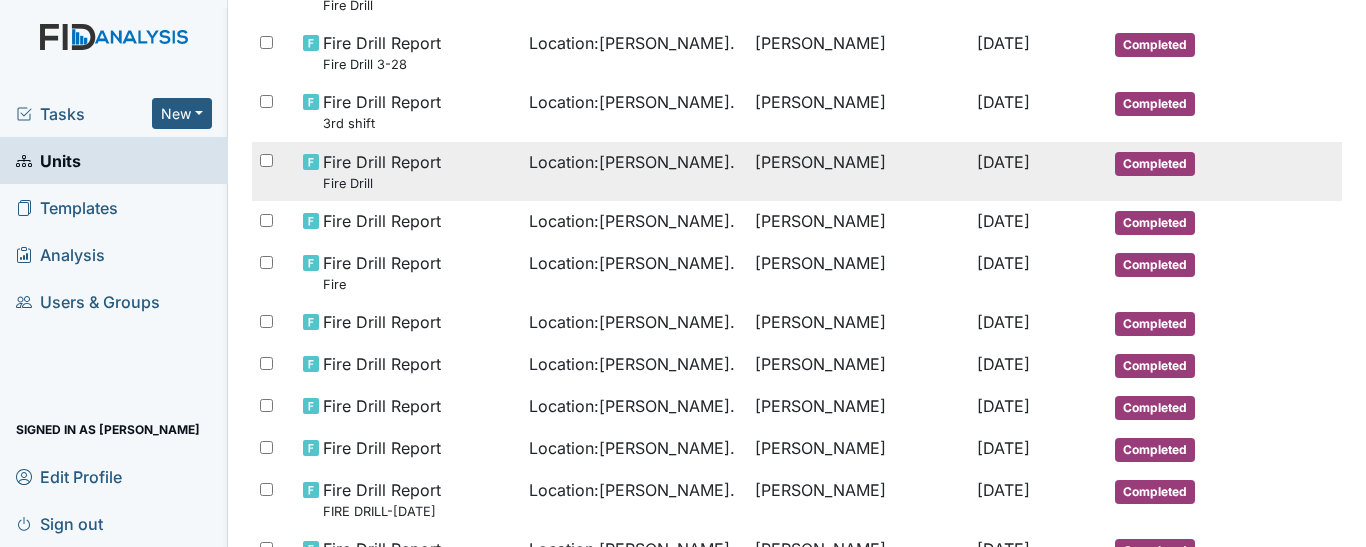 click on "Jan 15, 2025" at bounding box center [1003, 162] 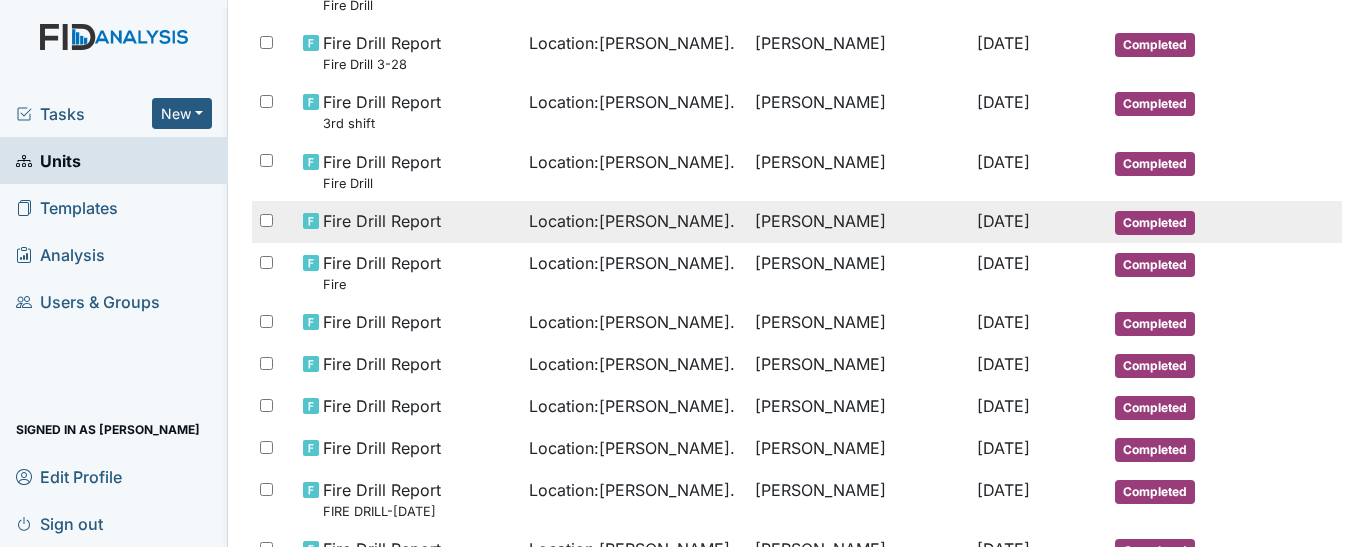 click on "[DATE]" at bounding box center (1003, 221) 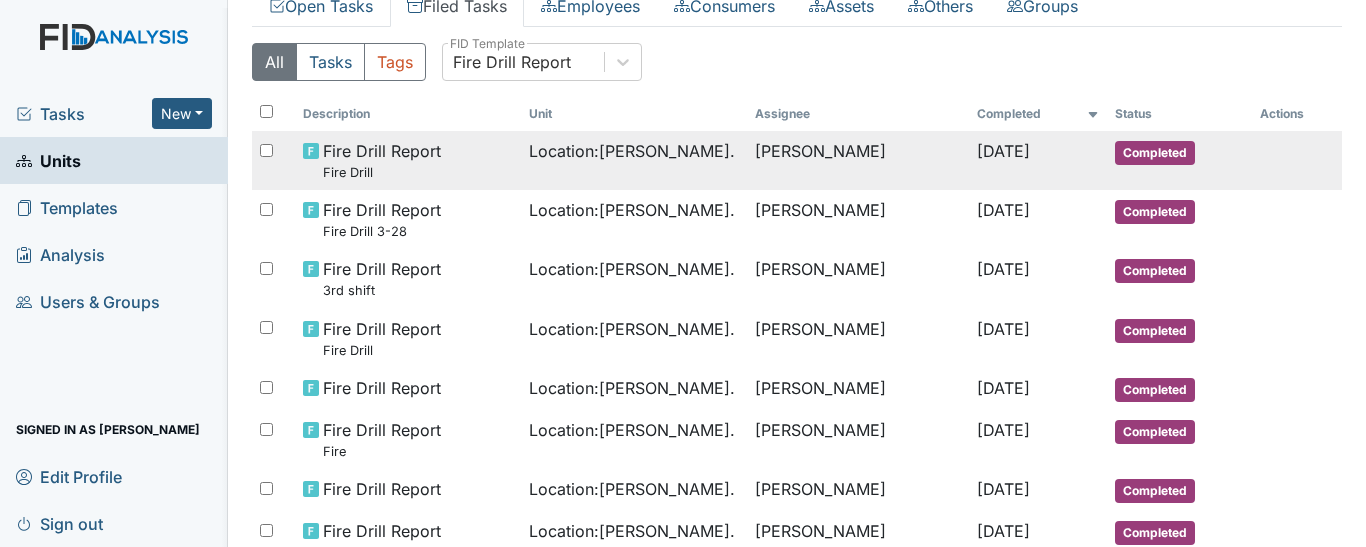 scroll, scrollTop: 100, scrollLeft: 0, axis: vertical 